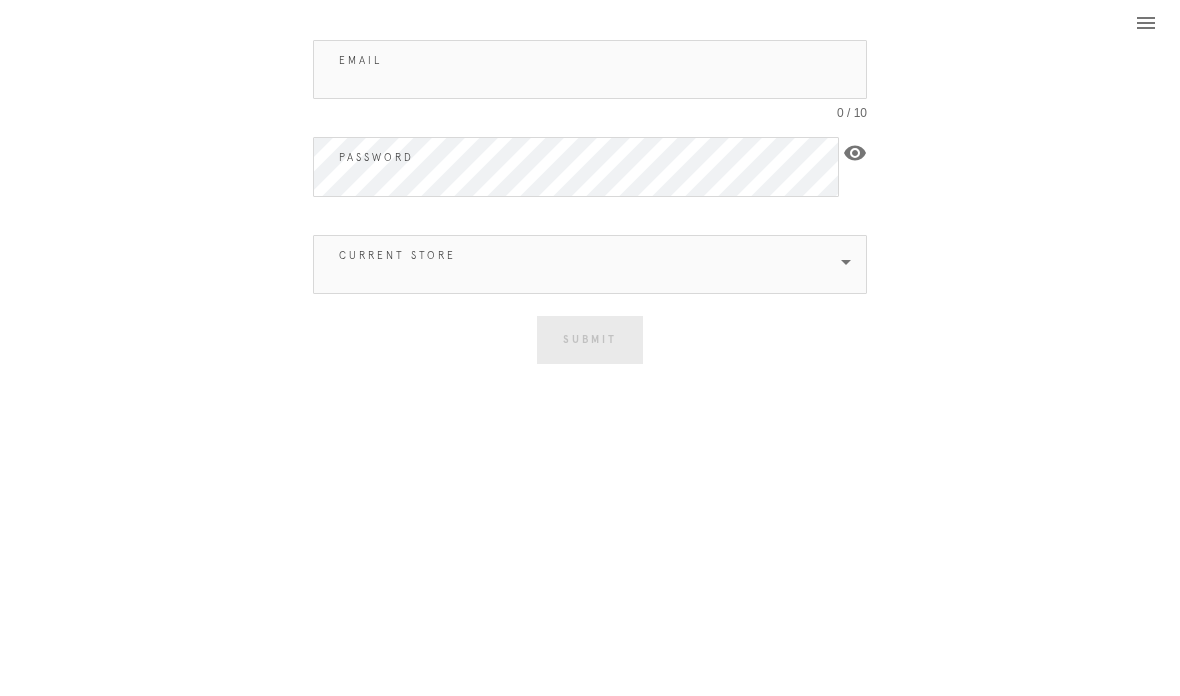 scroll, scrollTop: 0, scrollLeft: 0, axis: both 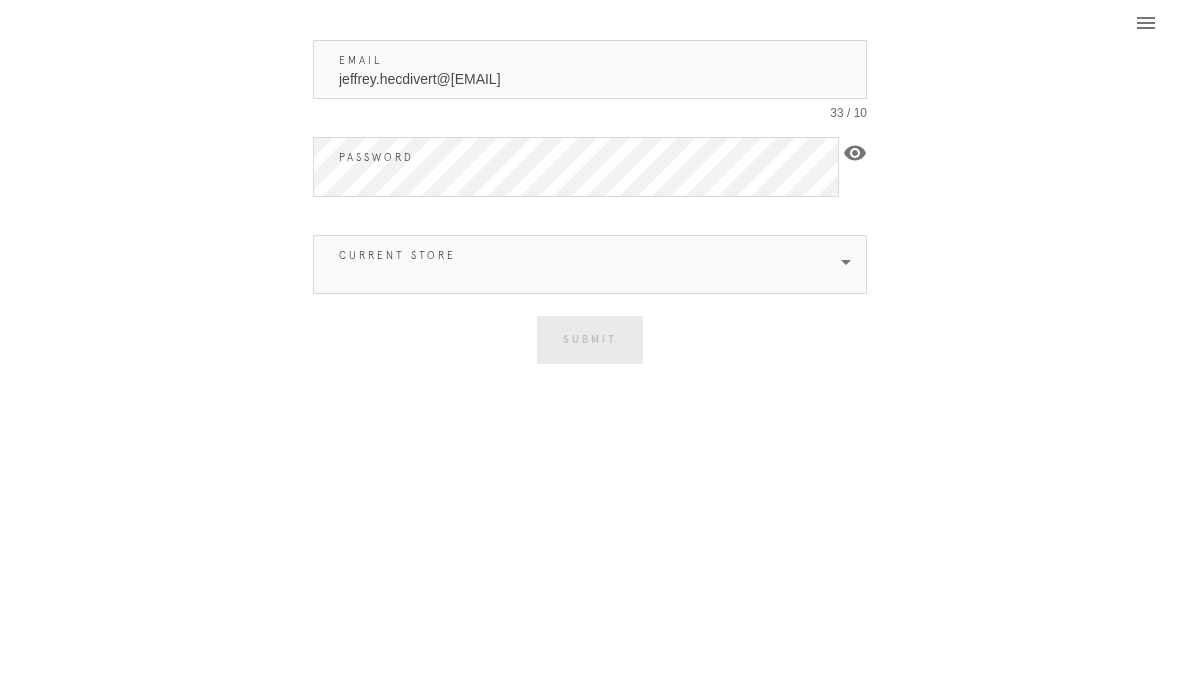 type on "jeffrey.hecdivert@[EMAIL]" 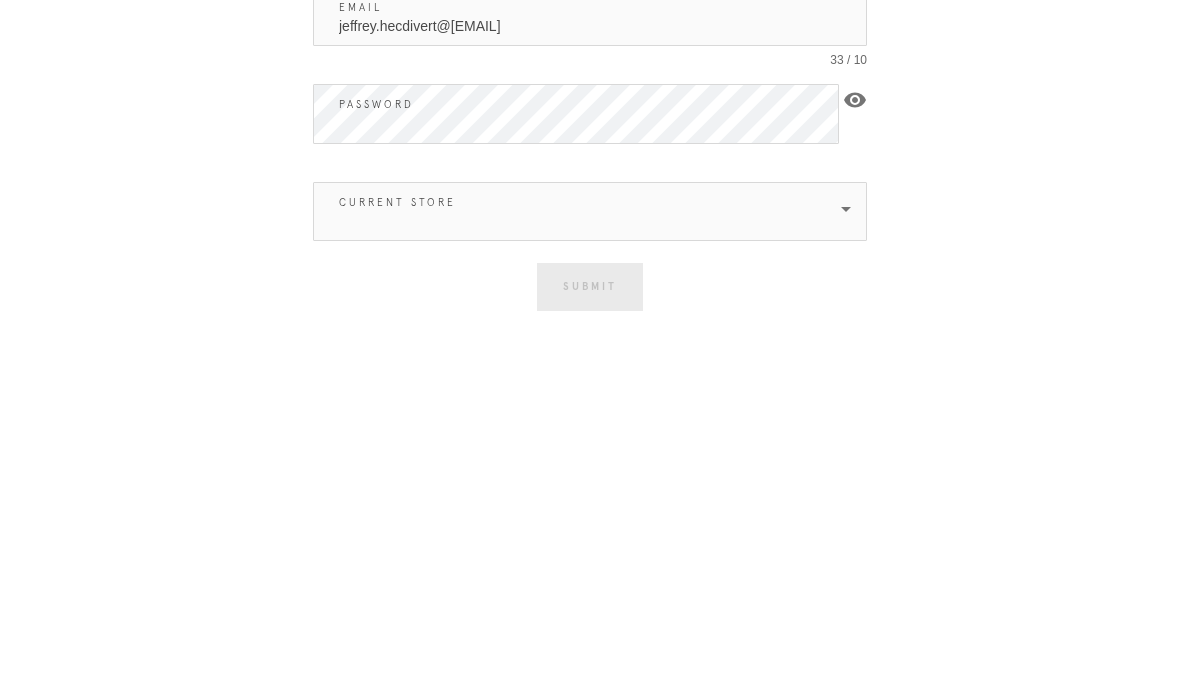 click at bounding box center [576, 264] 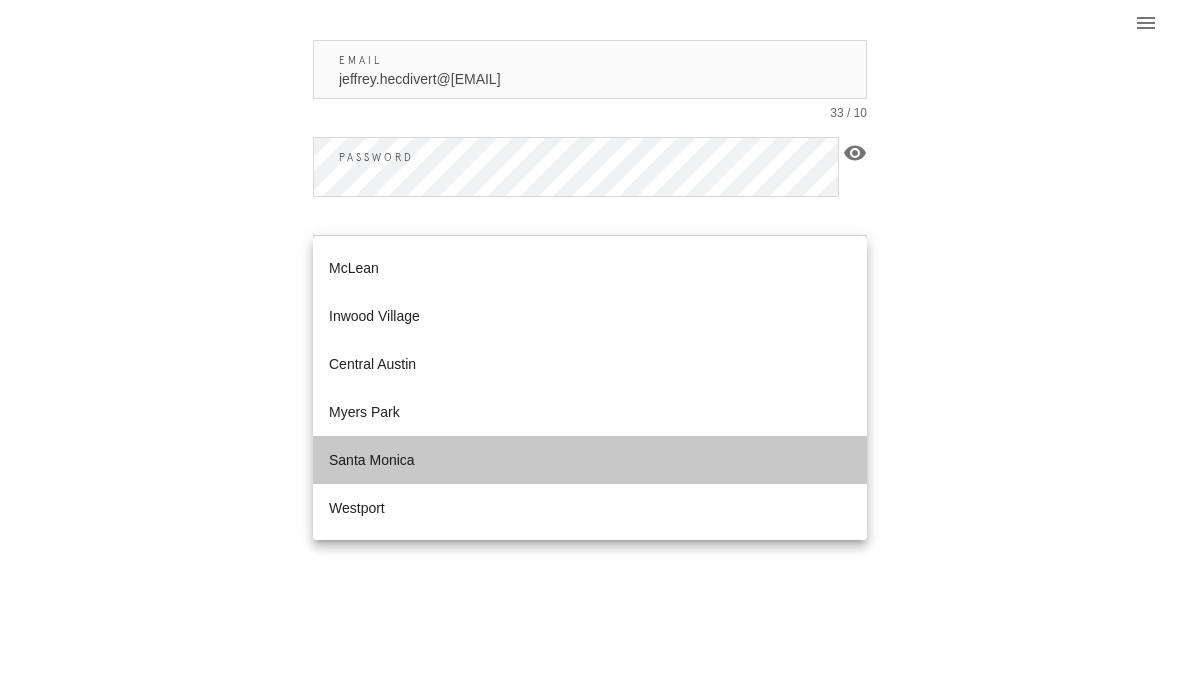 click on "Santa Monica" at bounding box center [590, 460] 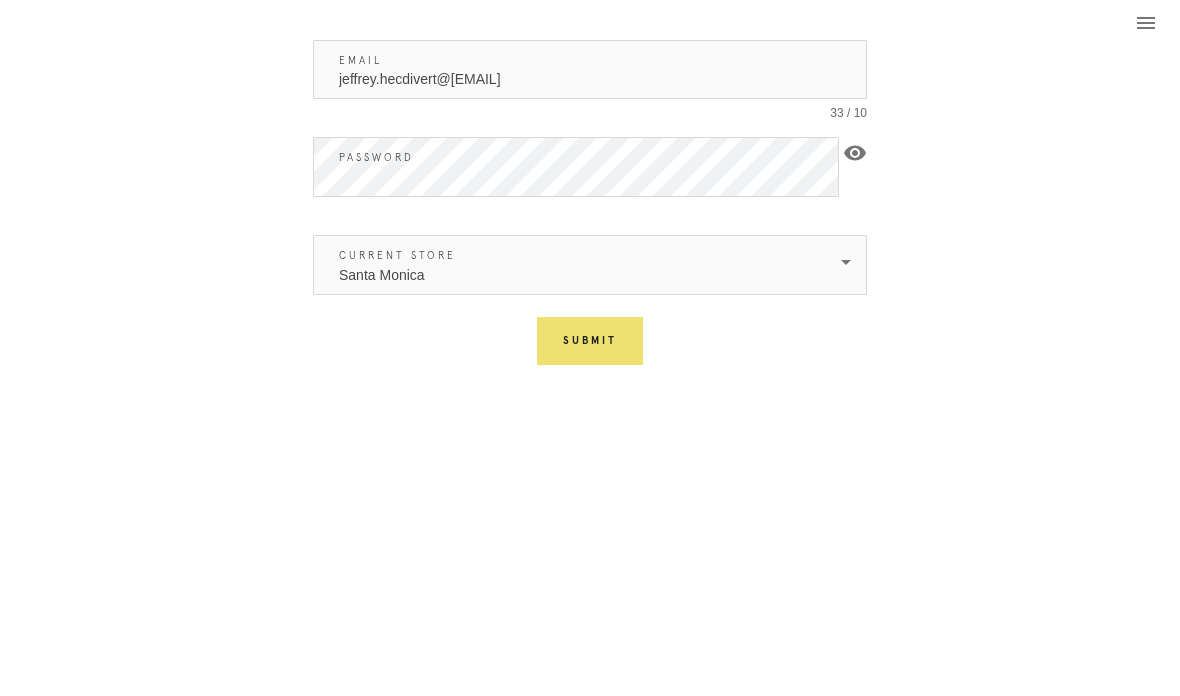 click on "Submit" at bounding box center (590, 341) 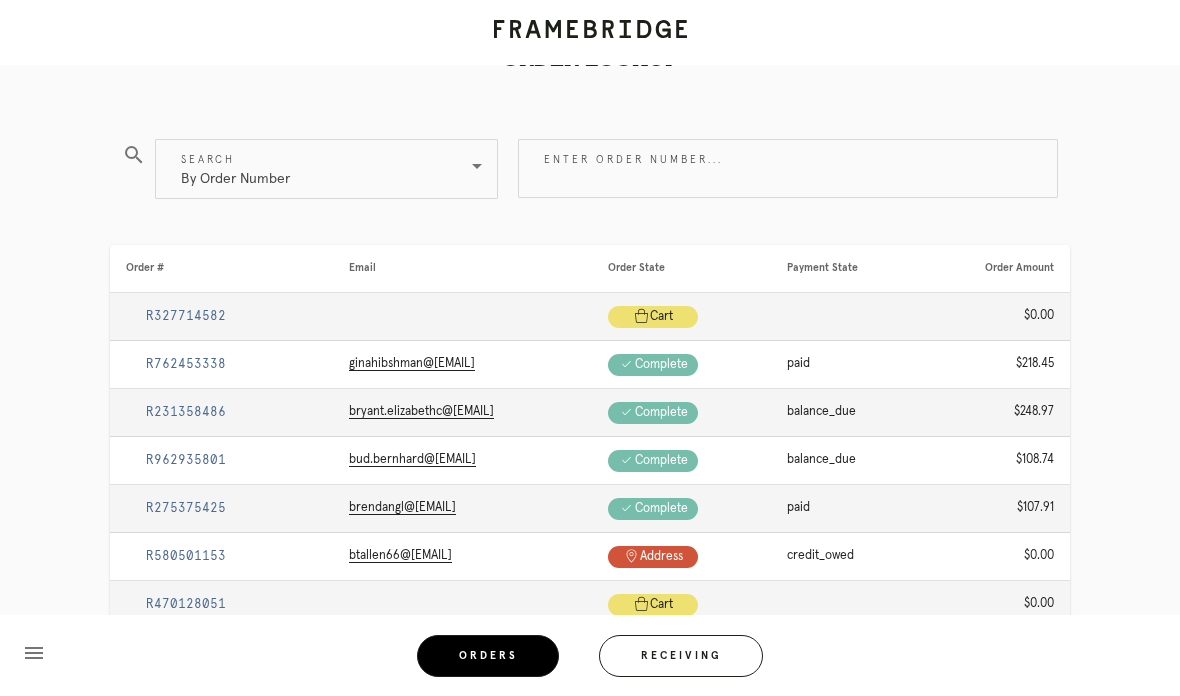 click on "Receiving" at bounding box center [681, 656] 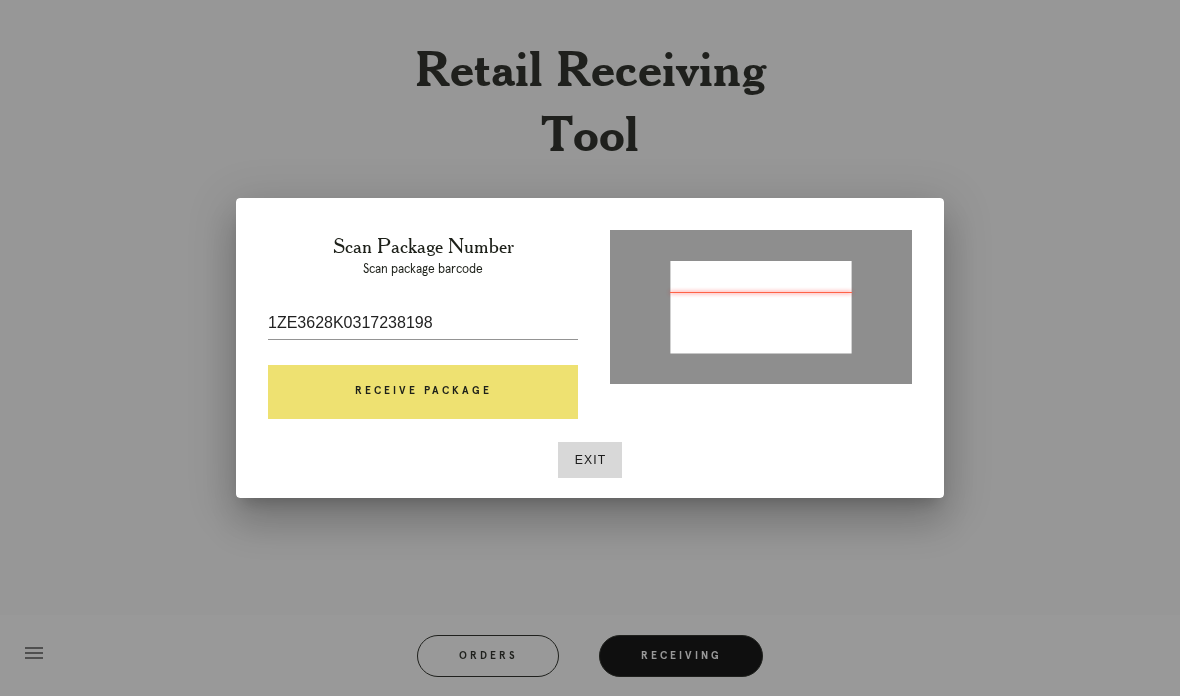 click on "Receive Package" at bounding box center [423, 392] 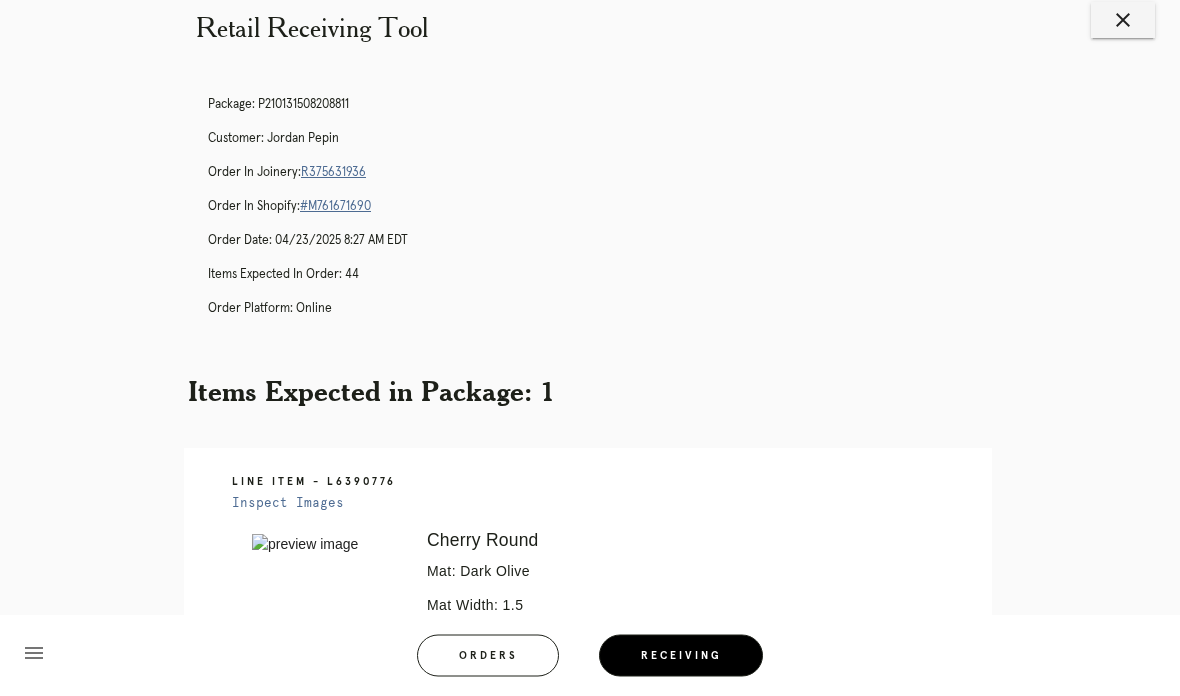 scroll, scrollTop: 0, scrollLeft: 0, axis: both 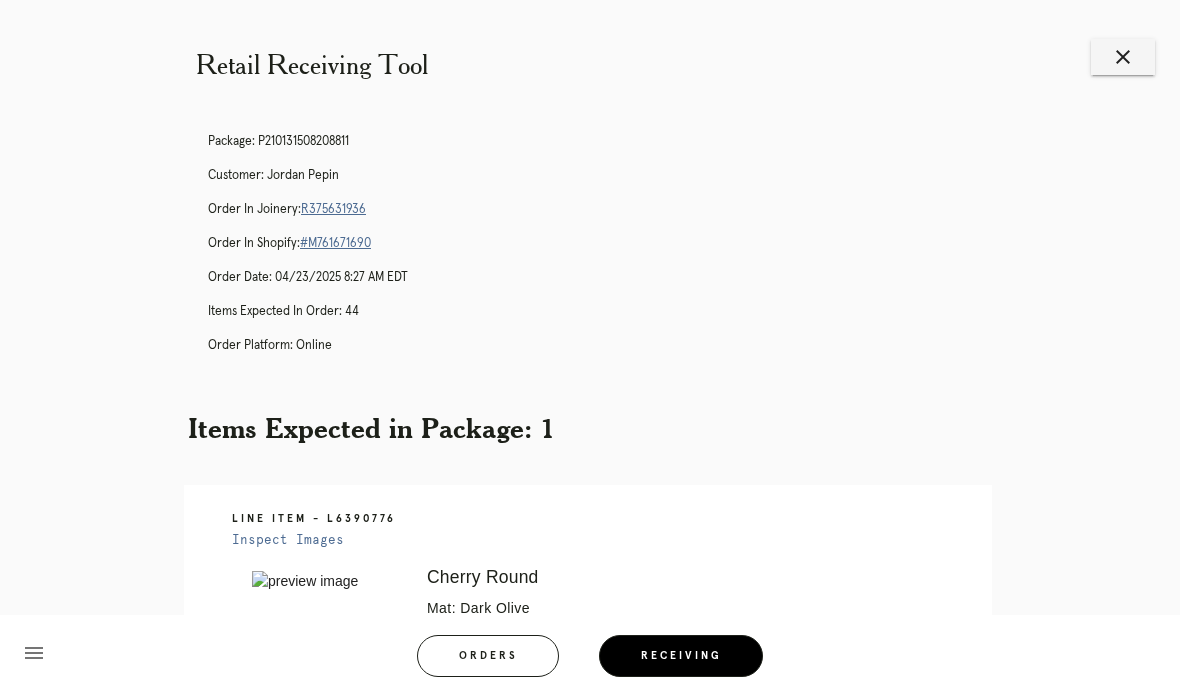 click on "Retail Receiving Tool   close   Package: P210131508208811   Customer: Jordan Pepin
Order in Joinery:
R375631936
Order in Shopify:
#M761671690
Order Date:
04/23/2025  8:27 AM EDT
Items Expected in Order: 44   Order Platform: online     Items Expected in Package:  1
Line Item - L6390776
Inspect Images
Error retreiving frame spec #9371870
Cherry Round
Mat: Dark Olive
Mat Width: 1.5
Artwork Size:
4.625
x
6.01
Frame Size:
8.75
x
10.125
Conveyance: uploaded
Hanging Hardware: Sawtooth Hanger & Small Sticker
Ready for Pickup" at bounding box center (590, 546) 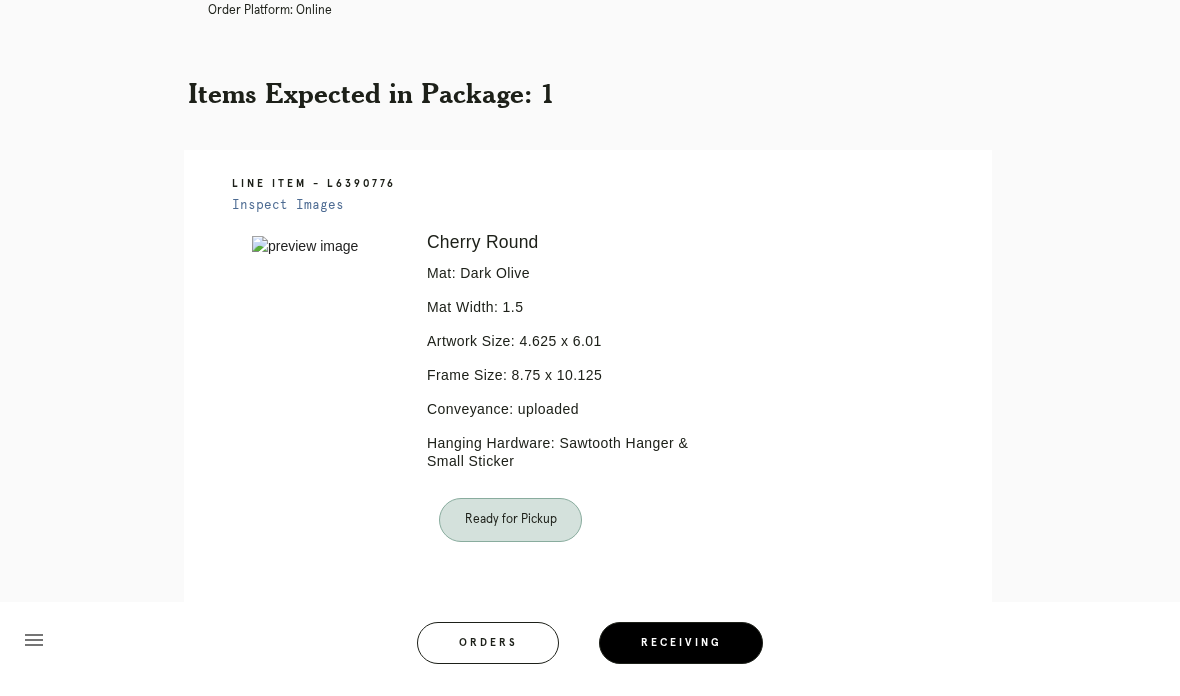 scroll, scrollTop: 317, scrollLeft: 0, axis: vertical 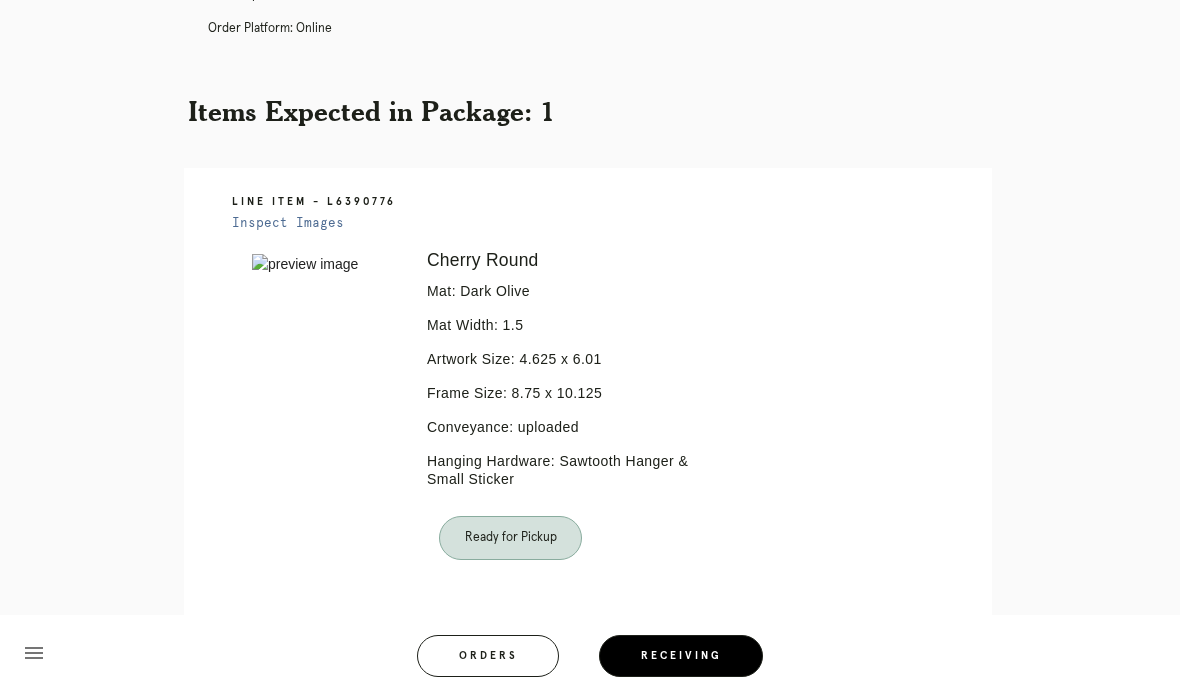 click on "Orders" at bounding box center [488, 656] 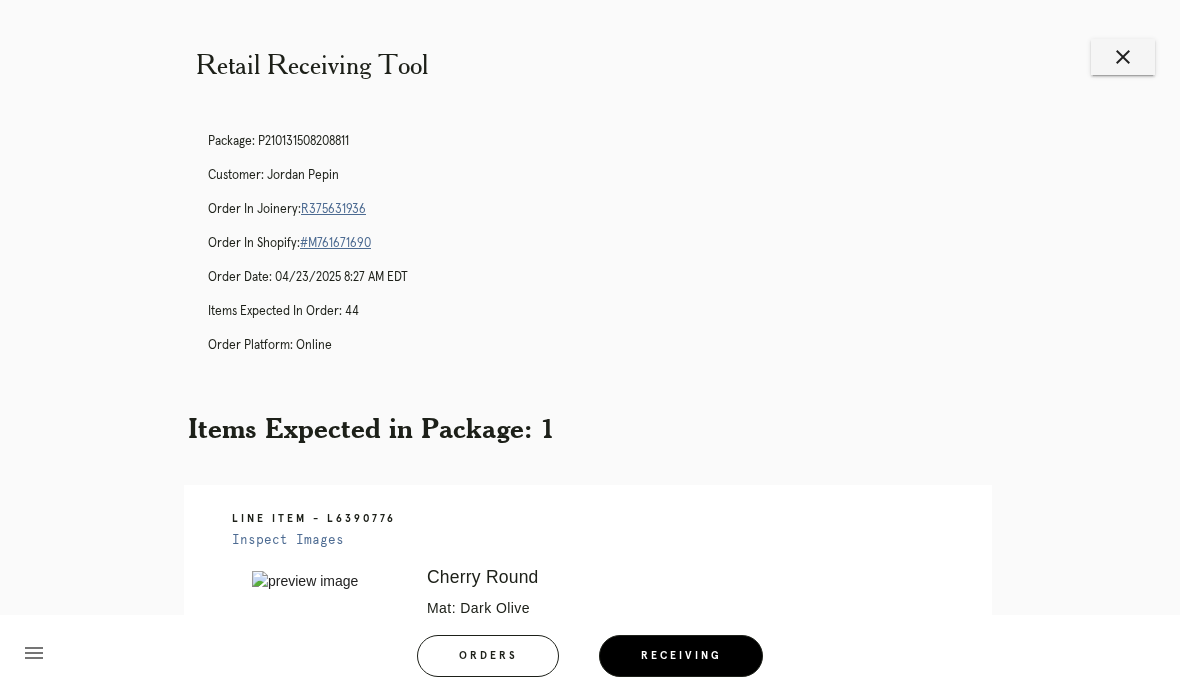 scroll, scrollTop: 80, scrollLeft: 0, axis: vertical 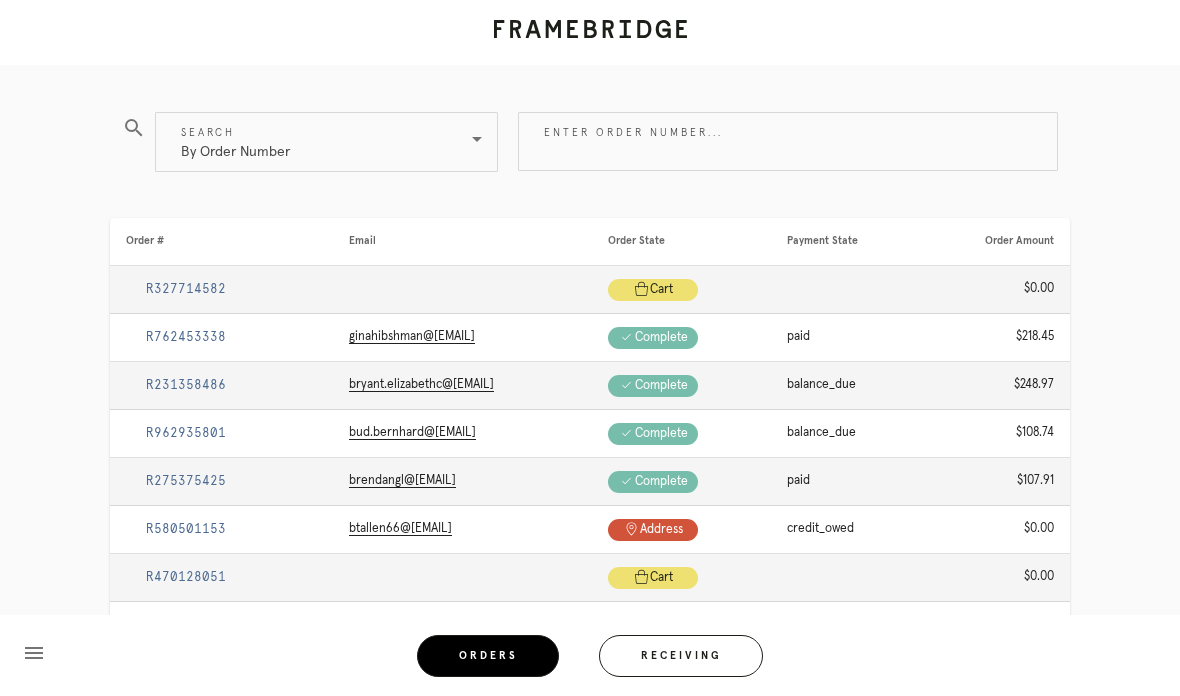 click on "Enter order number..." at bounding box center (788, 141) 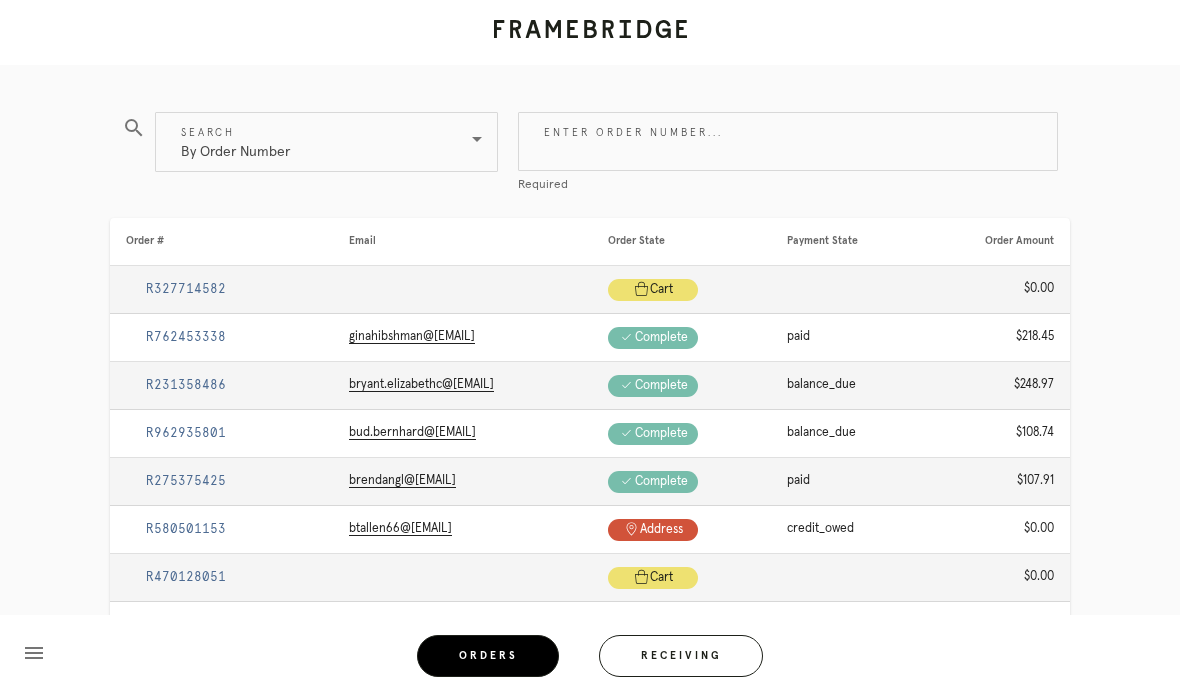 click on "R327714582" at bounding box center (221, 290) 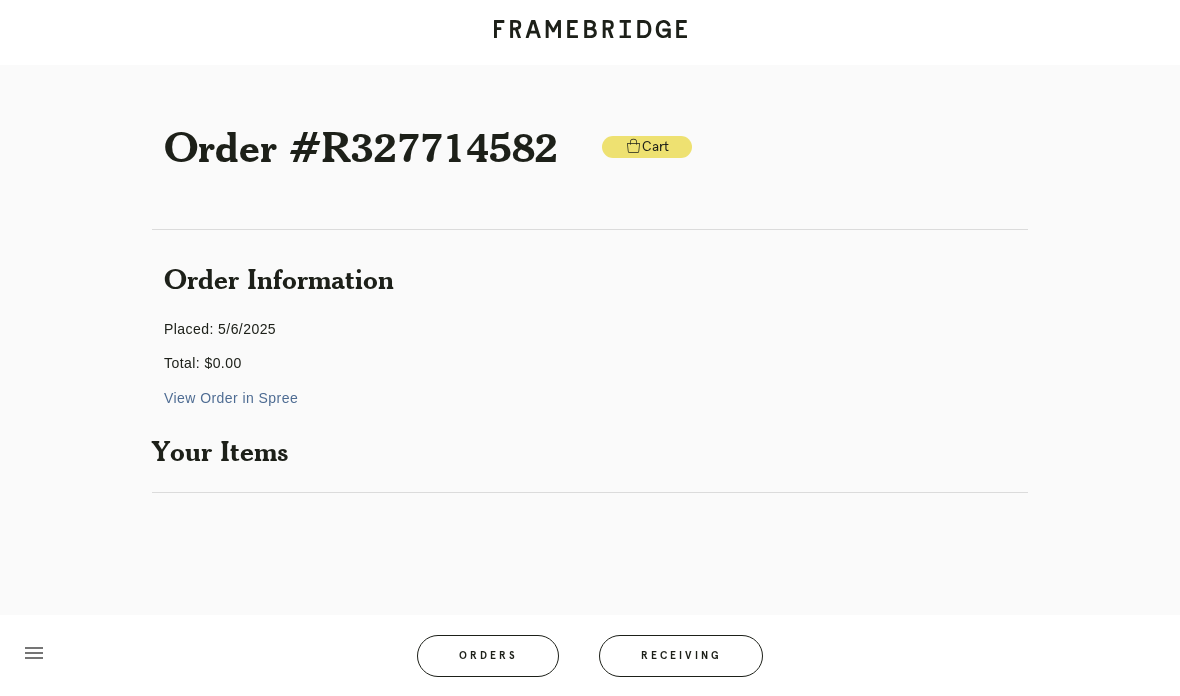 scroll, scrollTop: 0, scrollLeft: 0, axis: both 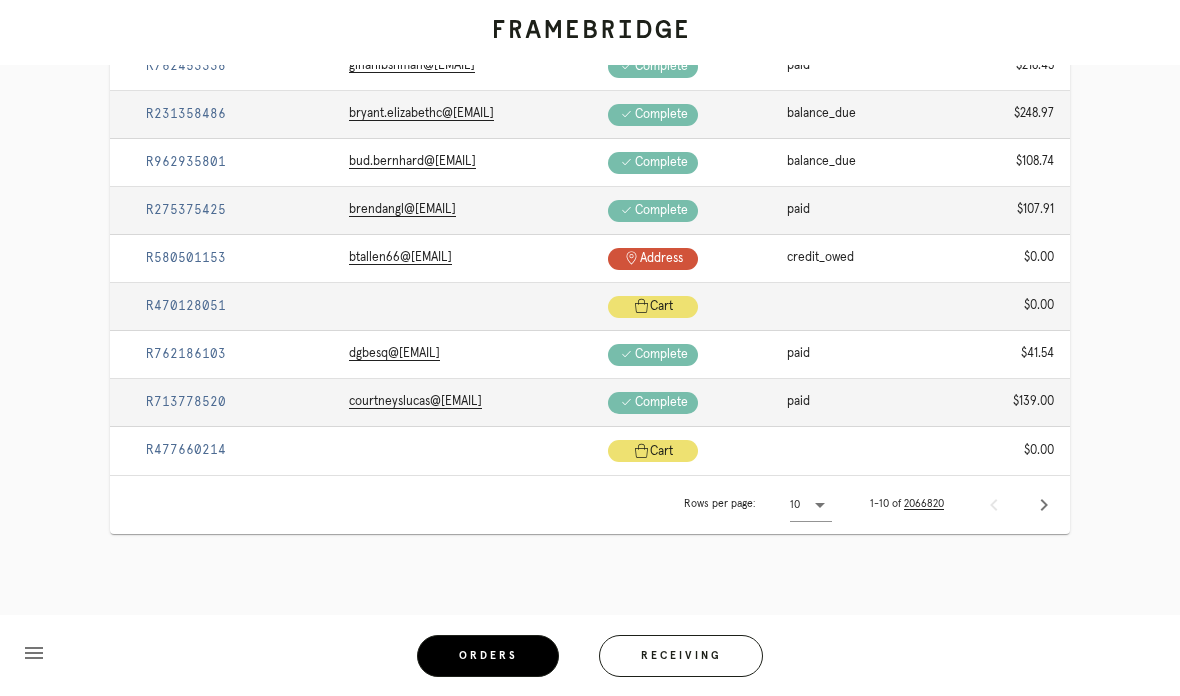 click on "R713778520" at bounding box center (221, 19) 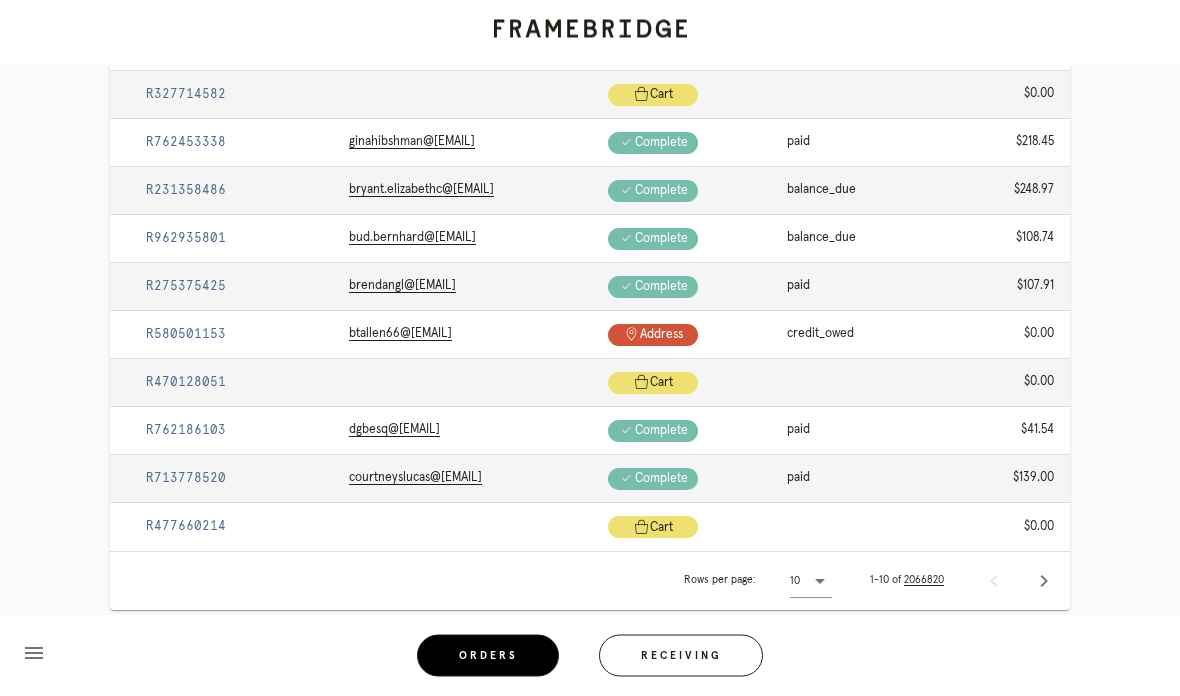 scroll, scrollTop: 271, scrollLeft: 0, axis: vertical 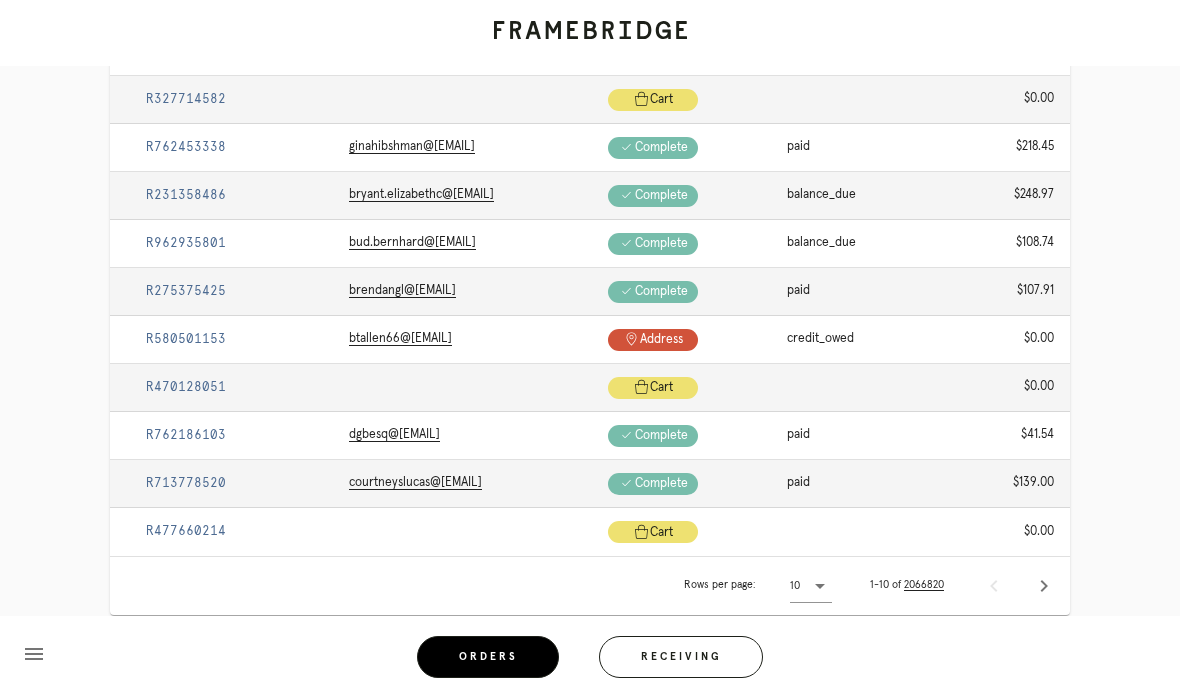 click on "R762186103" at bounding box center [221, 99] 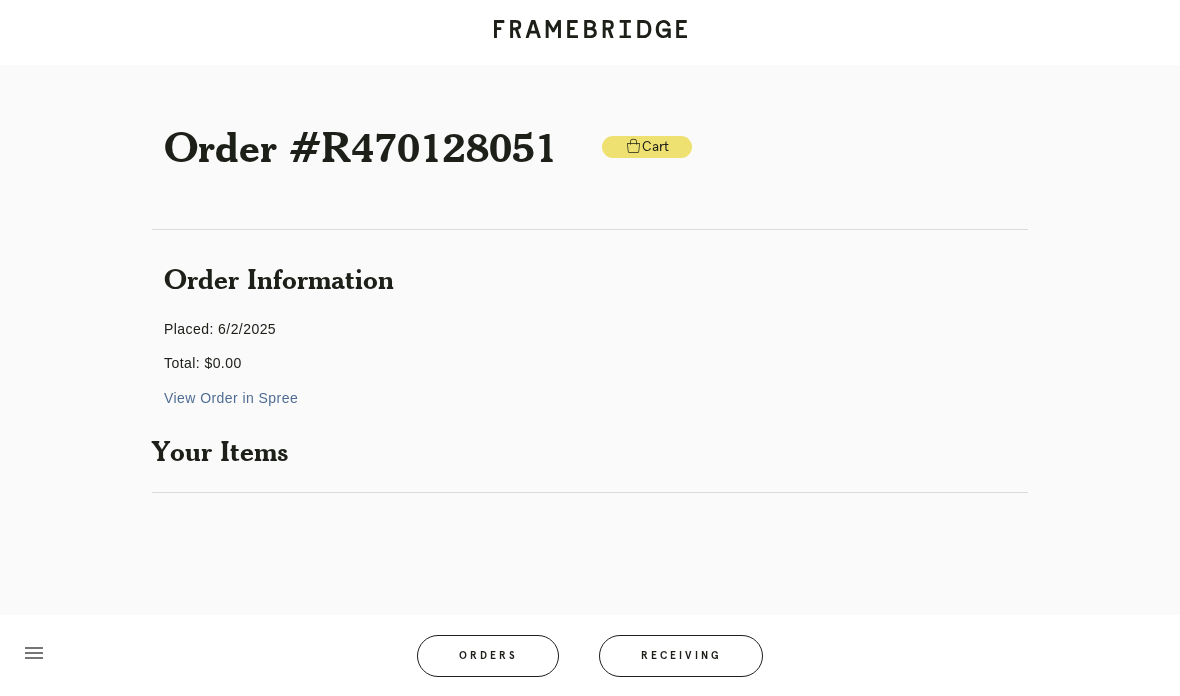 scroll, scrollTop: 80, scrollLeft: 0, axis: vertical 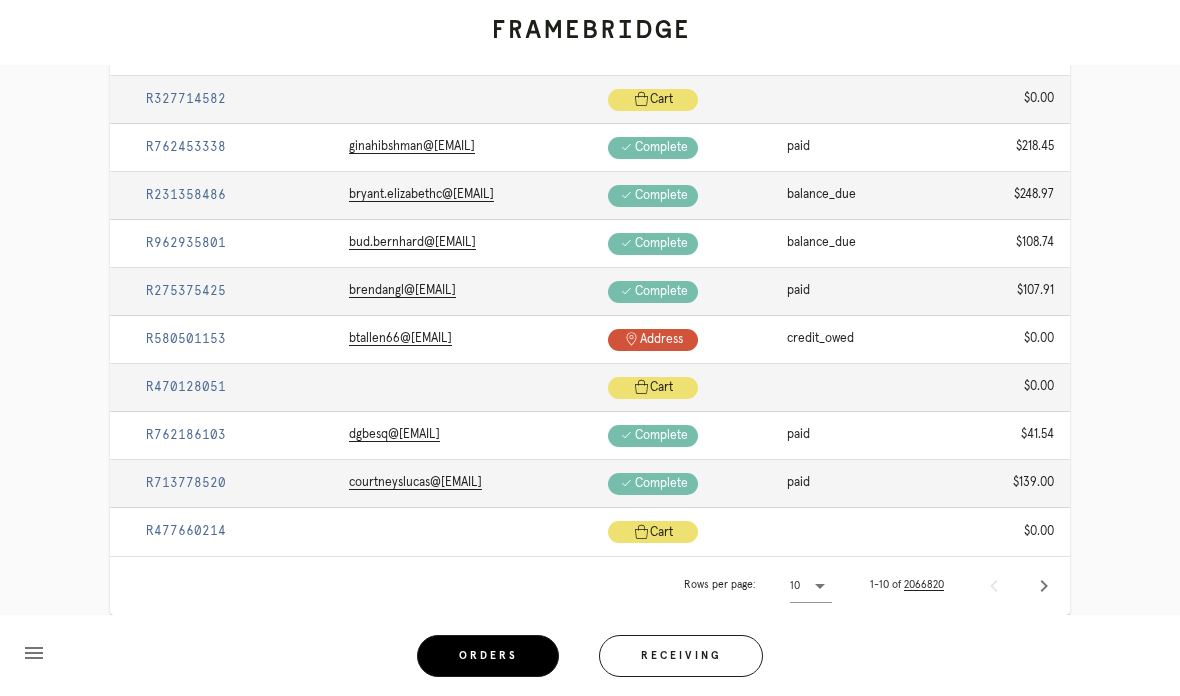 click on "R713778520" at bounding box center [186, 483] 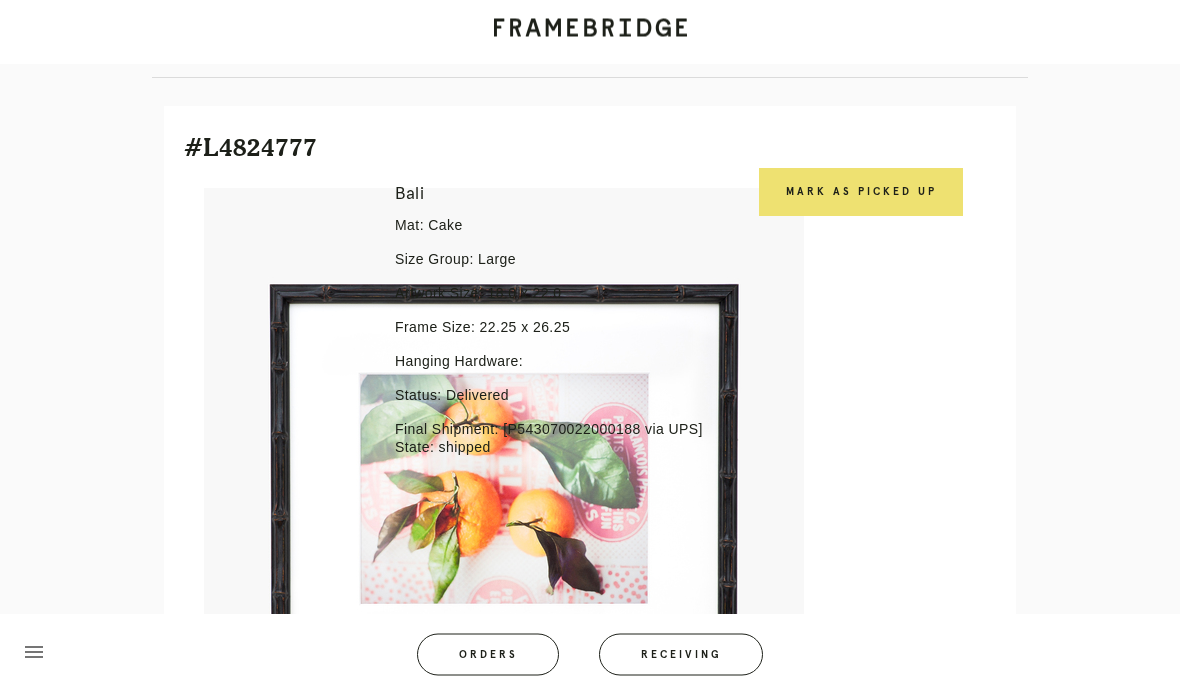 scroll, scrollTop: 423, scrollLeft: 0, axis: vertical 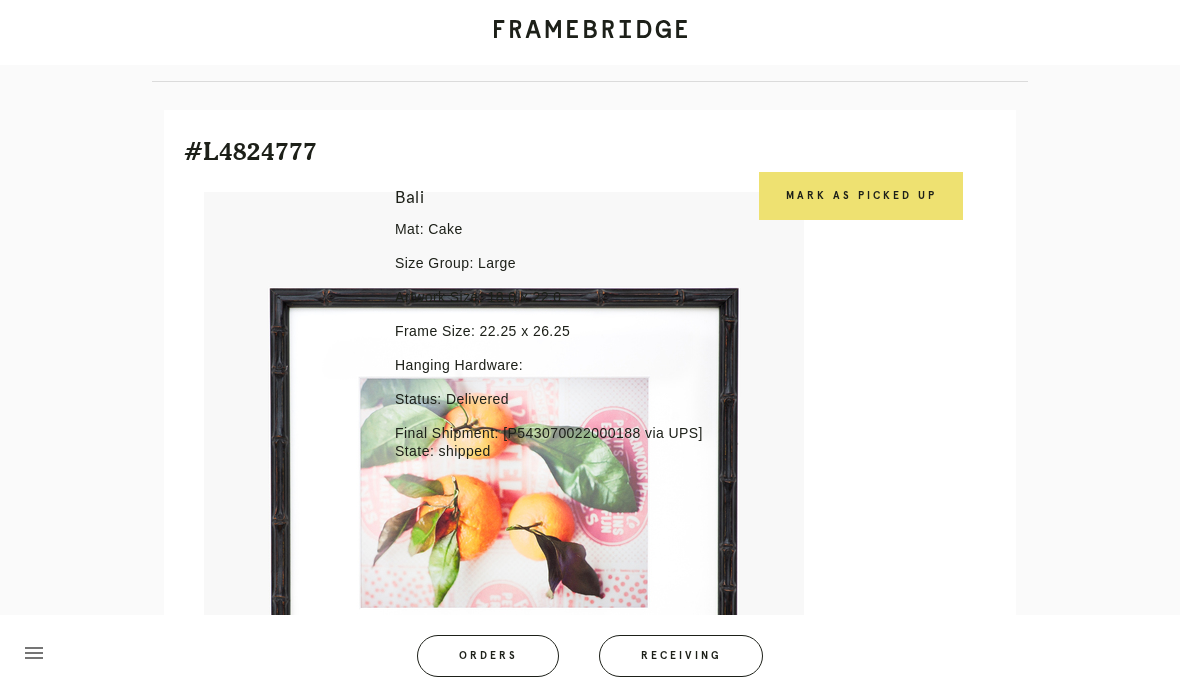 click on "Orders" at bounding box center (488, 656) 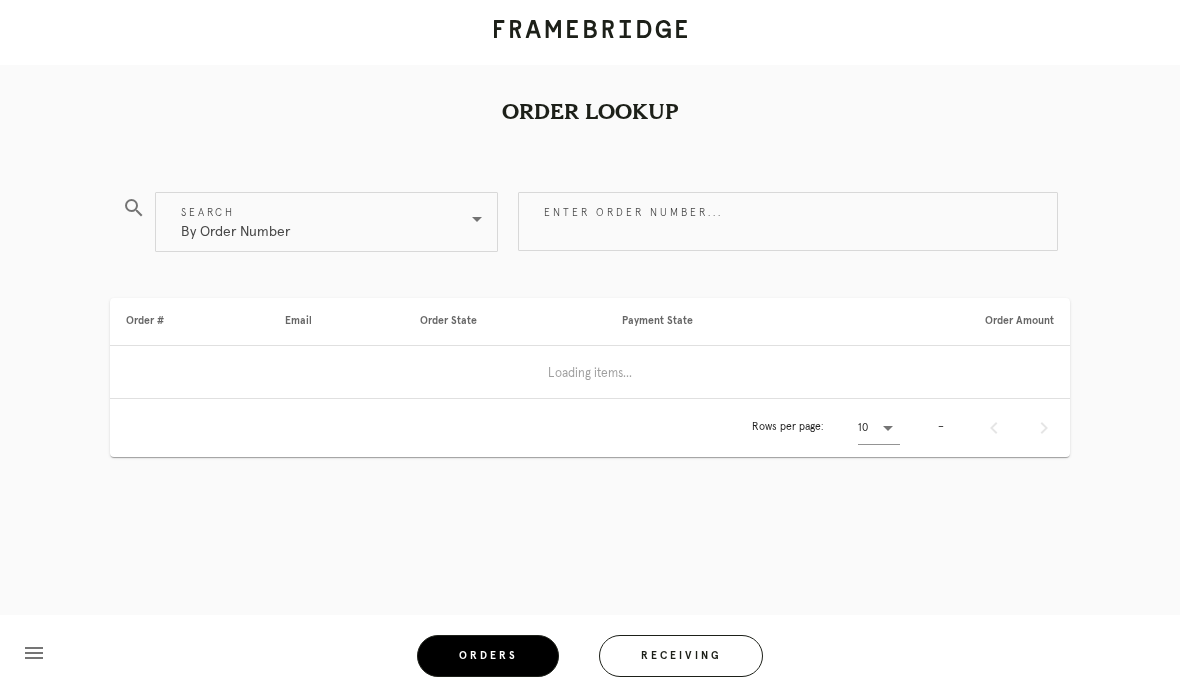 scroll, scrollTop: 80, scrollLeft: 0, axis: vertical 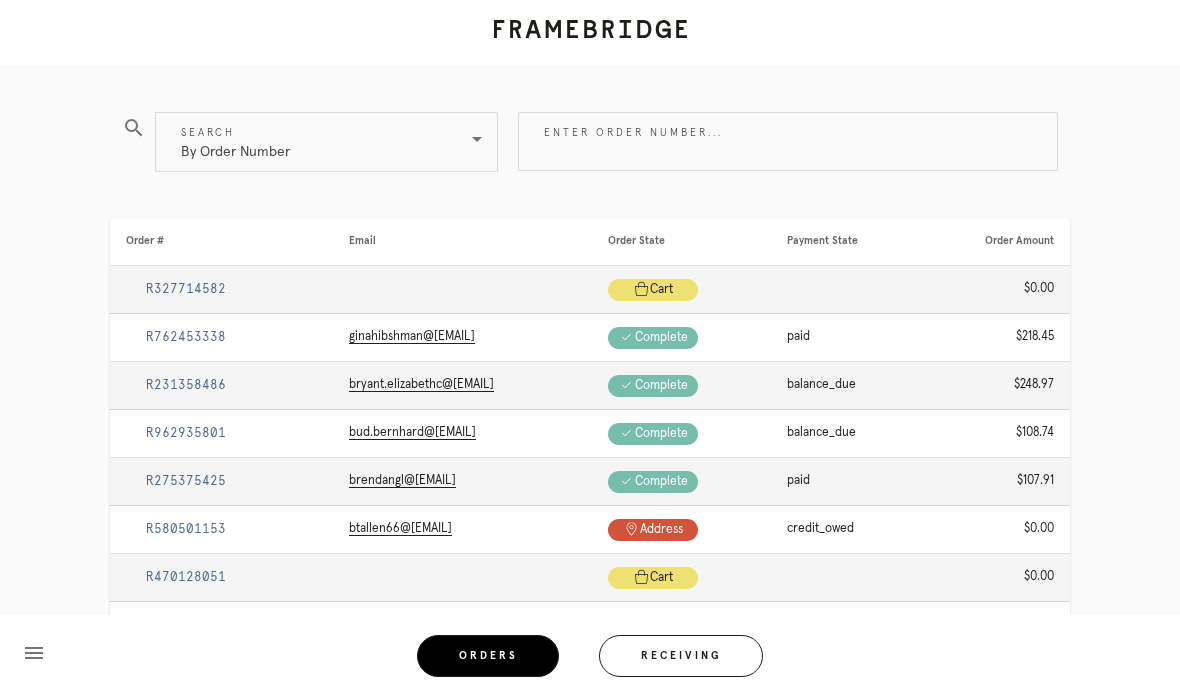 click on "Receiving" at bounding box center [681, 656] 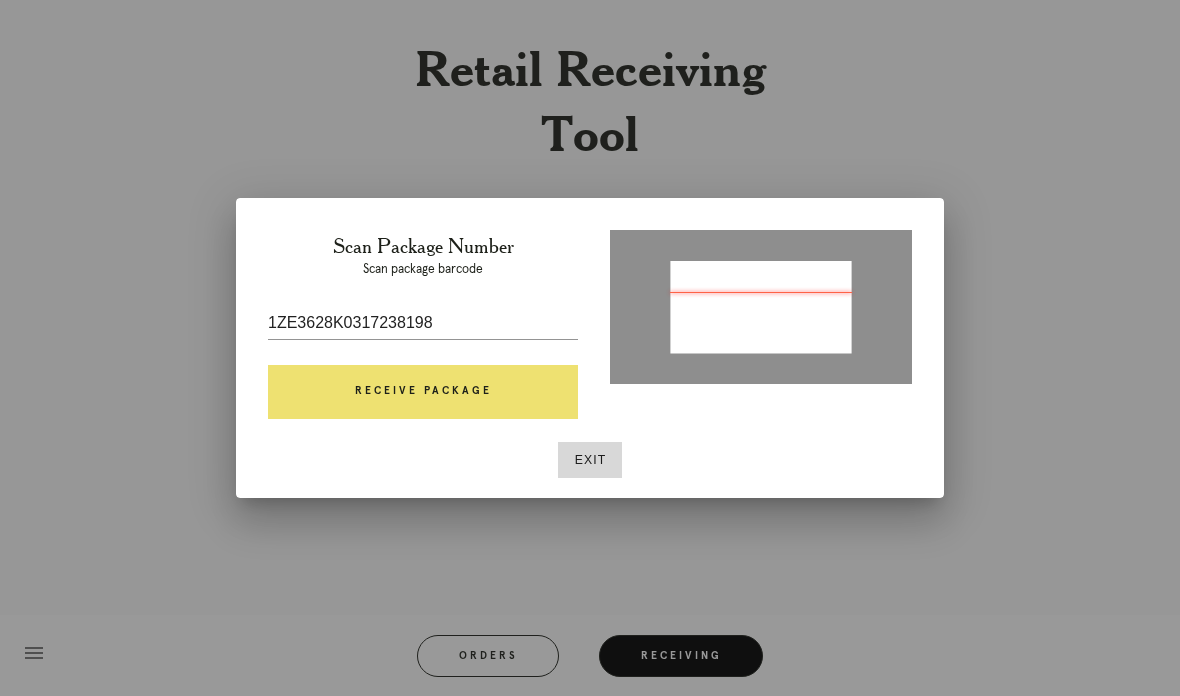 click on "Receive Package" at bounding box center (423, 392) 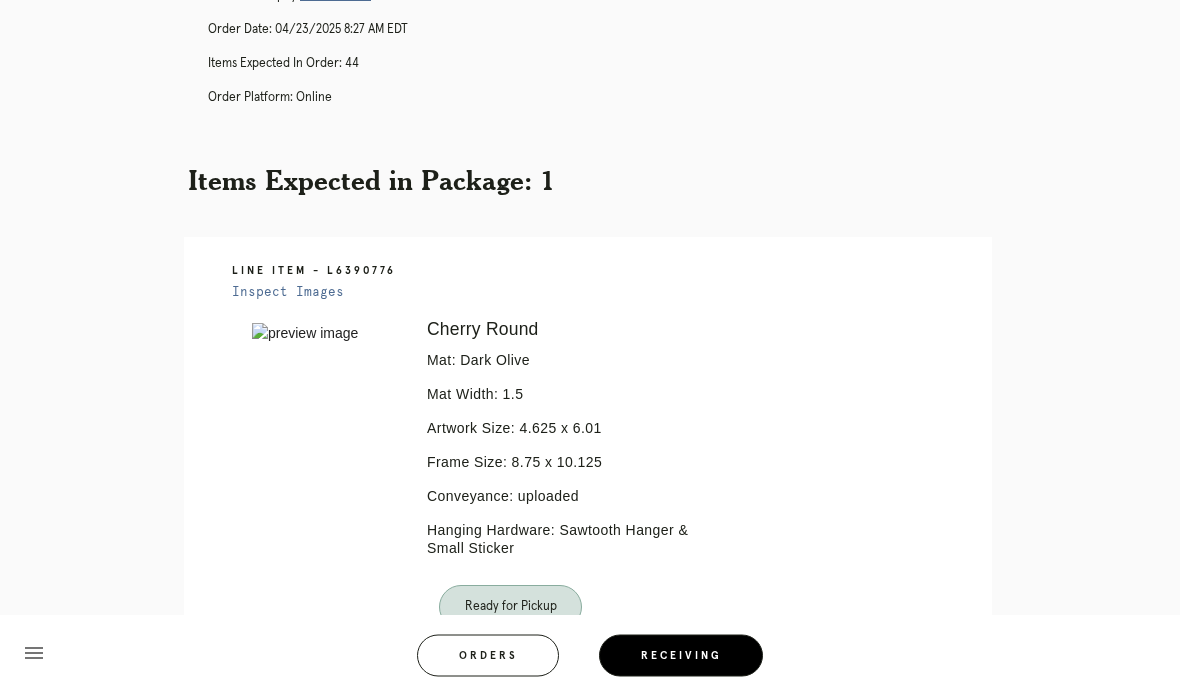 scroll, scrollTop: 317, scrollLeft: 0, axis: vertical 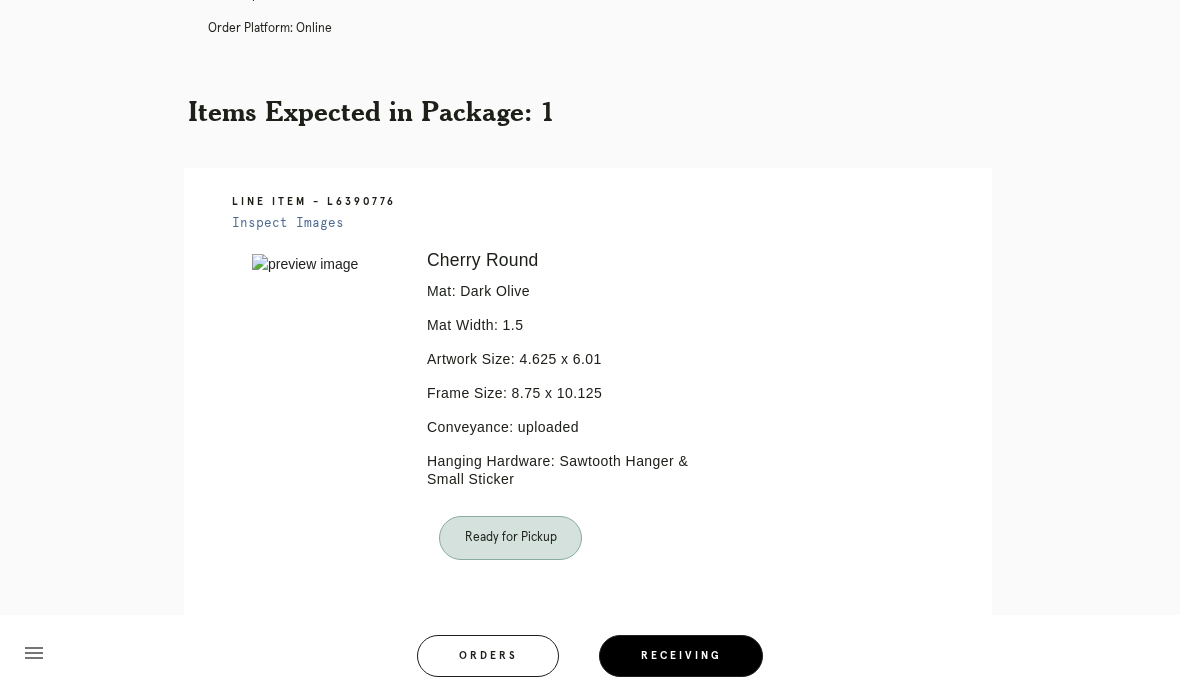 click on "Error retreiving frame spec #9371870" at bounding box center (325, 431) 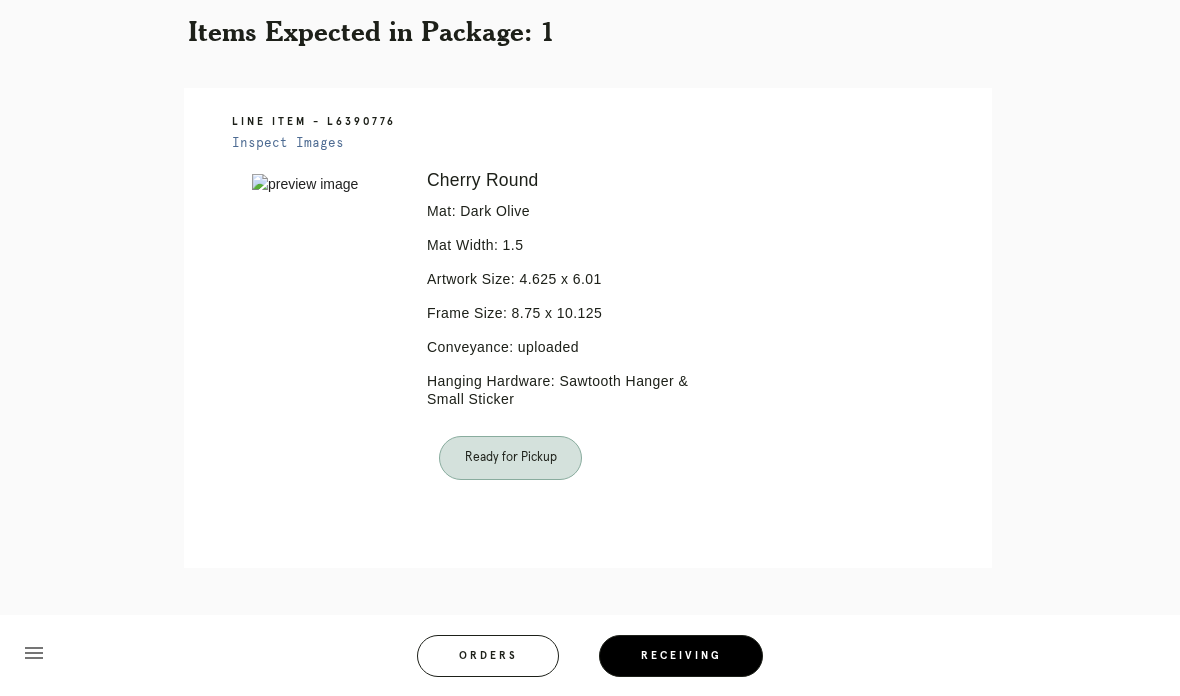 click on "Ready for Pickup" at bounding box center [510, 458] 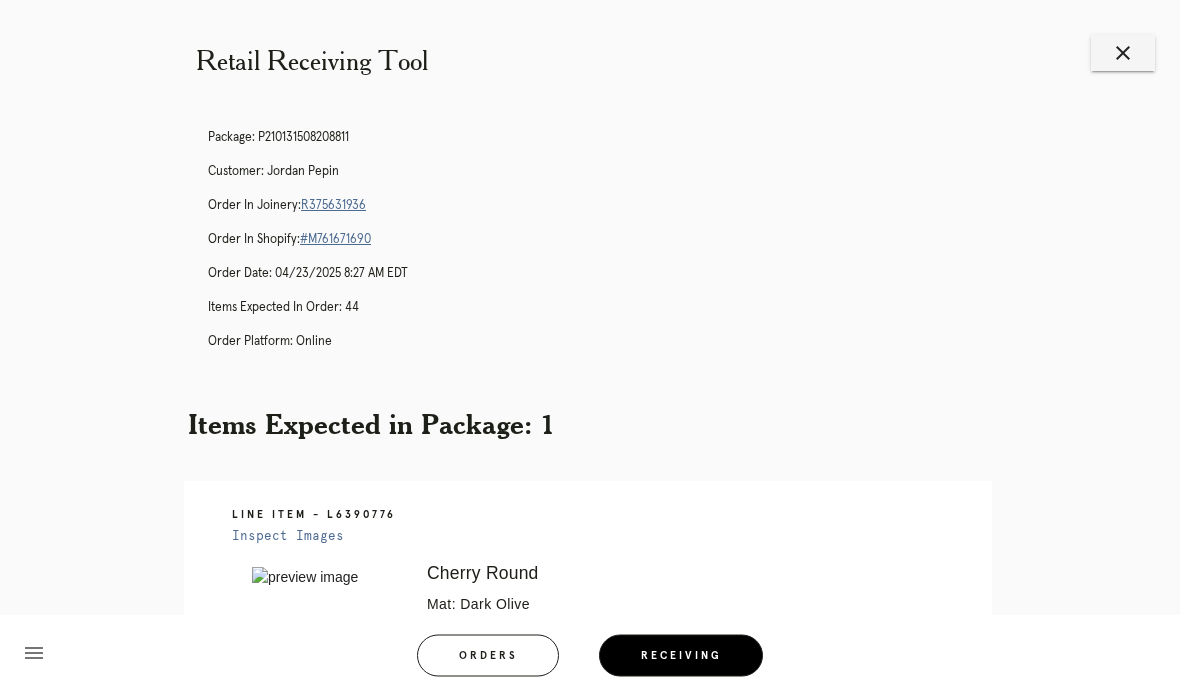 scroll, scrollTop: 0, scrollLeft: 0, axis: both 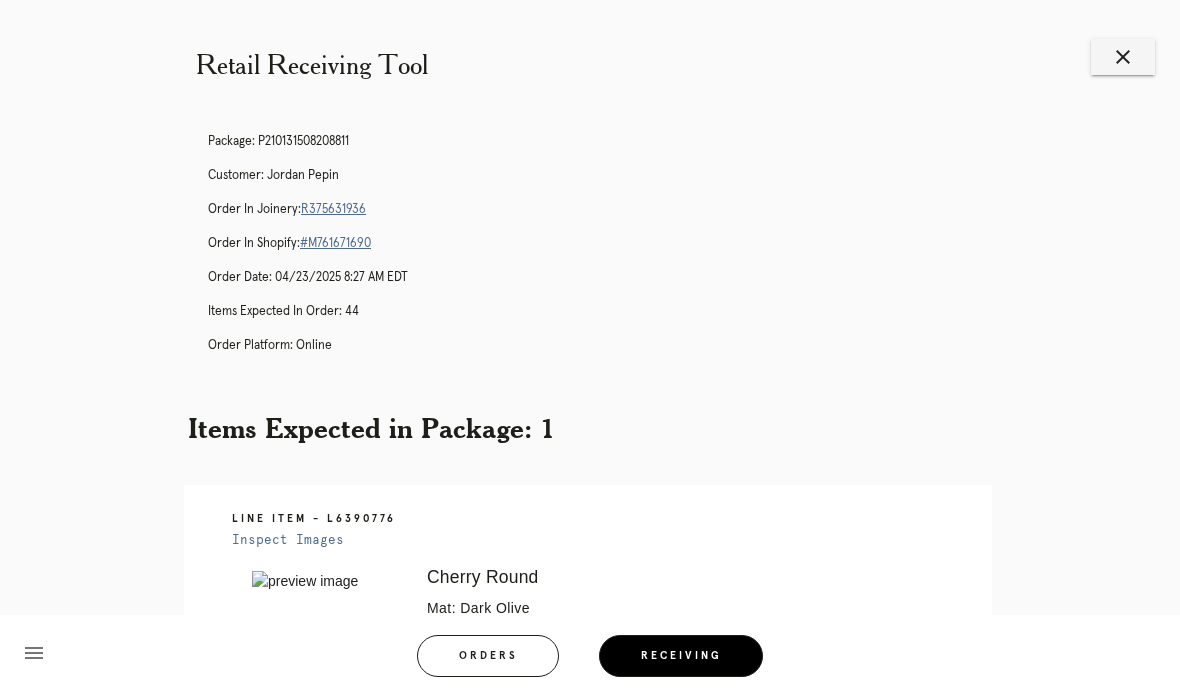 click on "Orders" at bounding box center (488, 656) 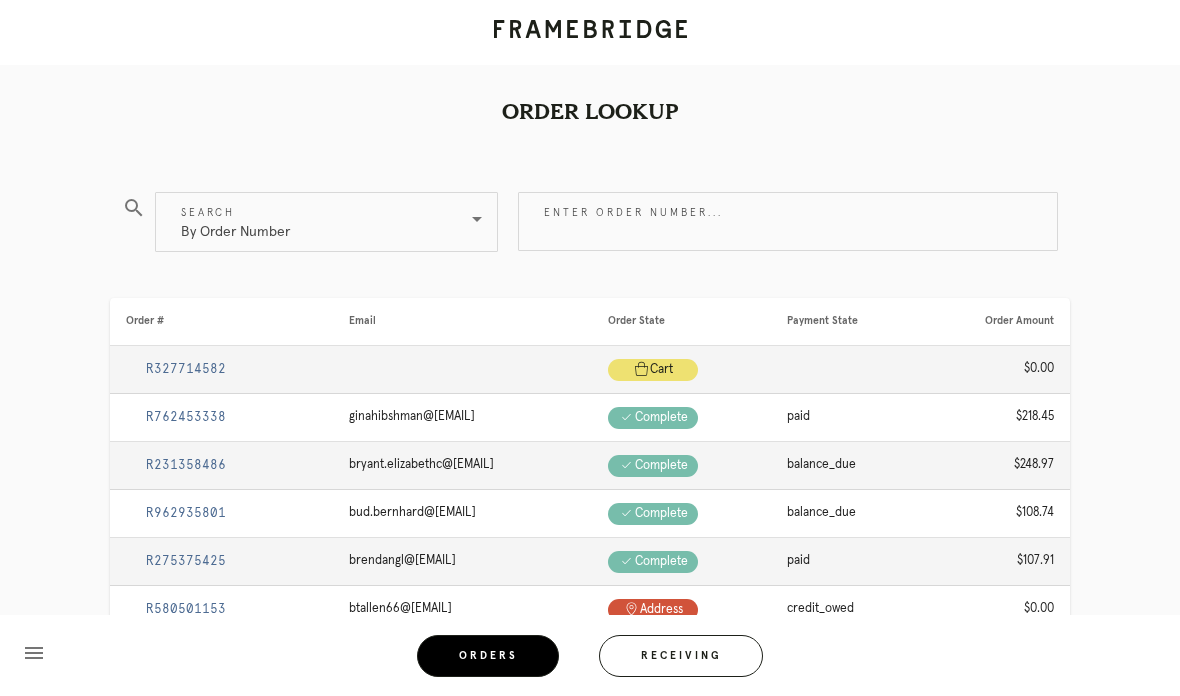 click on "Enter order number..." at bounding box center [788, 221] 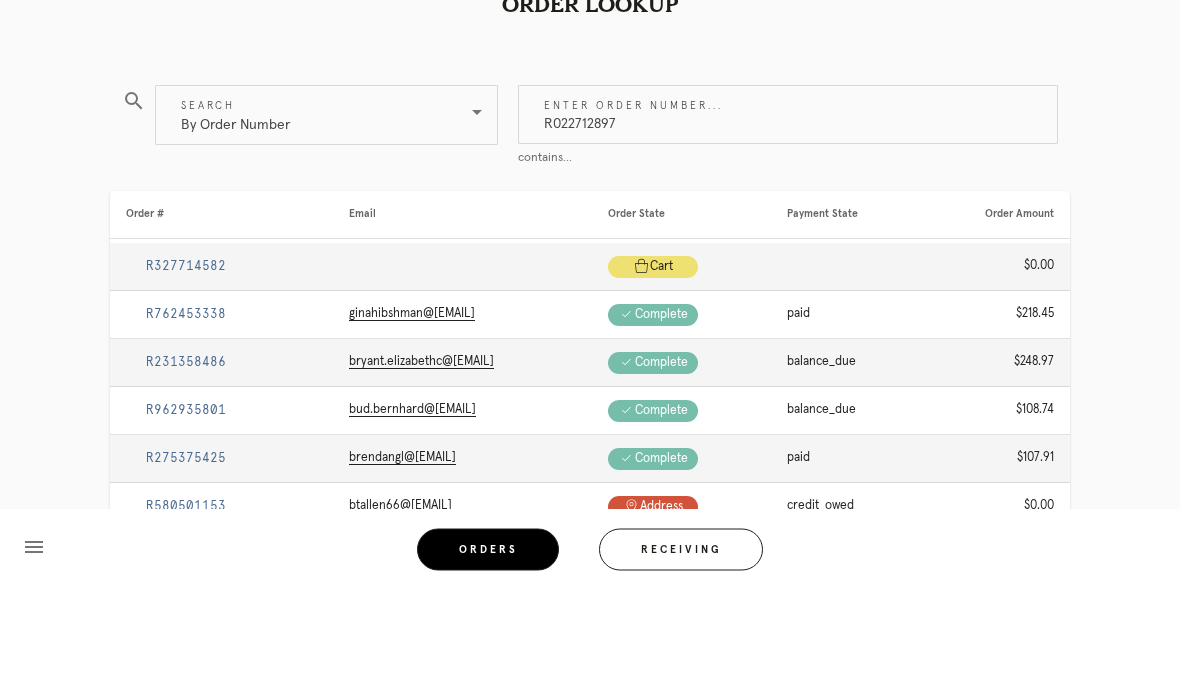 type on "R022712897" 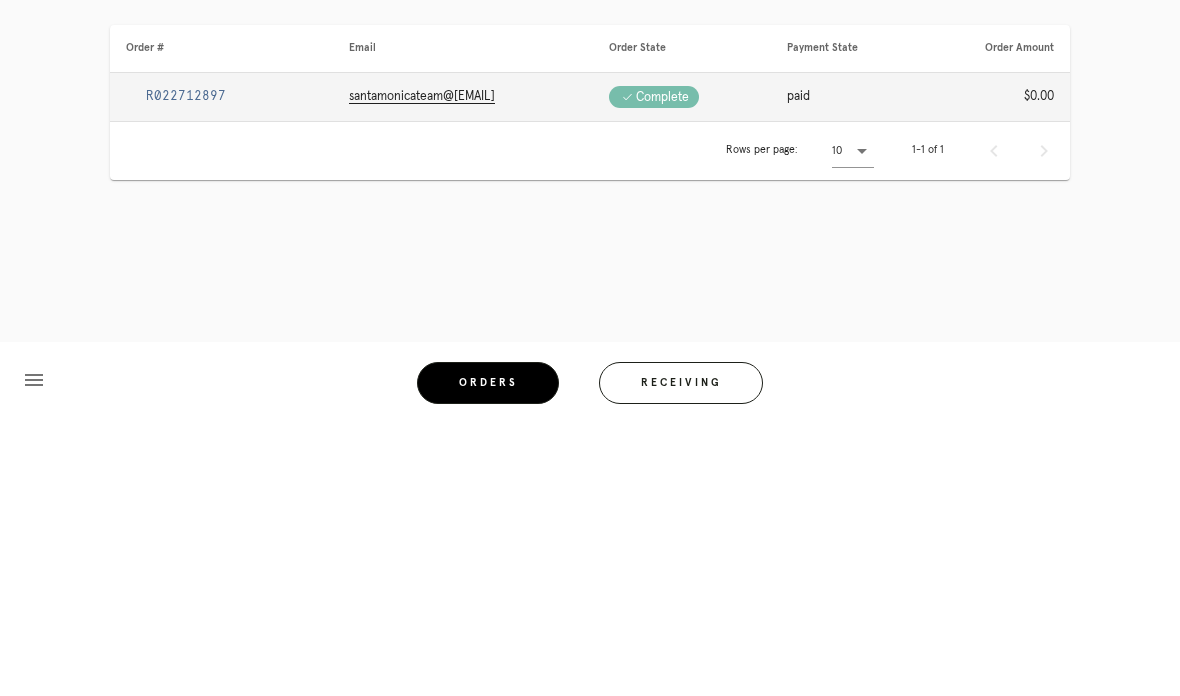 click on "R022712897" at bounding box center (186, 369) 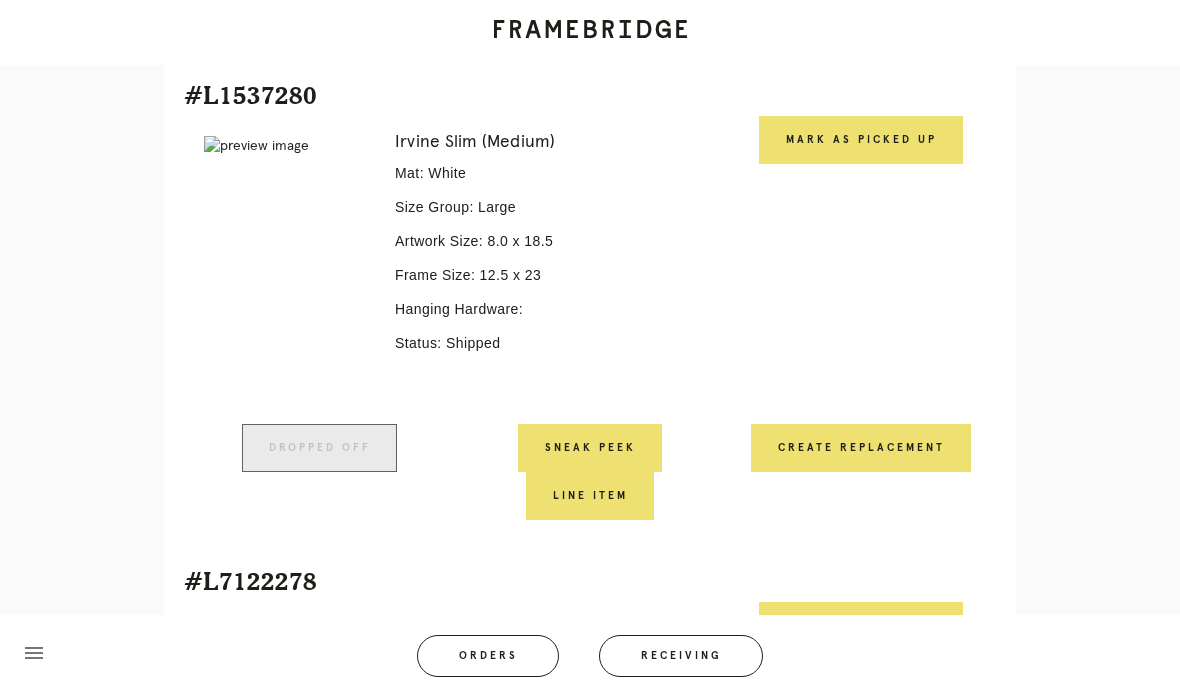 scroll, scrollTop: 5989, scrollLeft: 0, axis: vertical 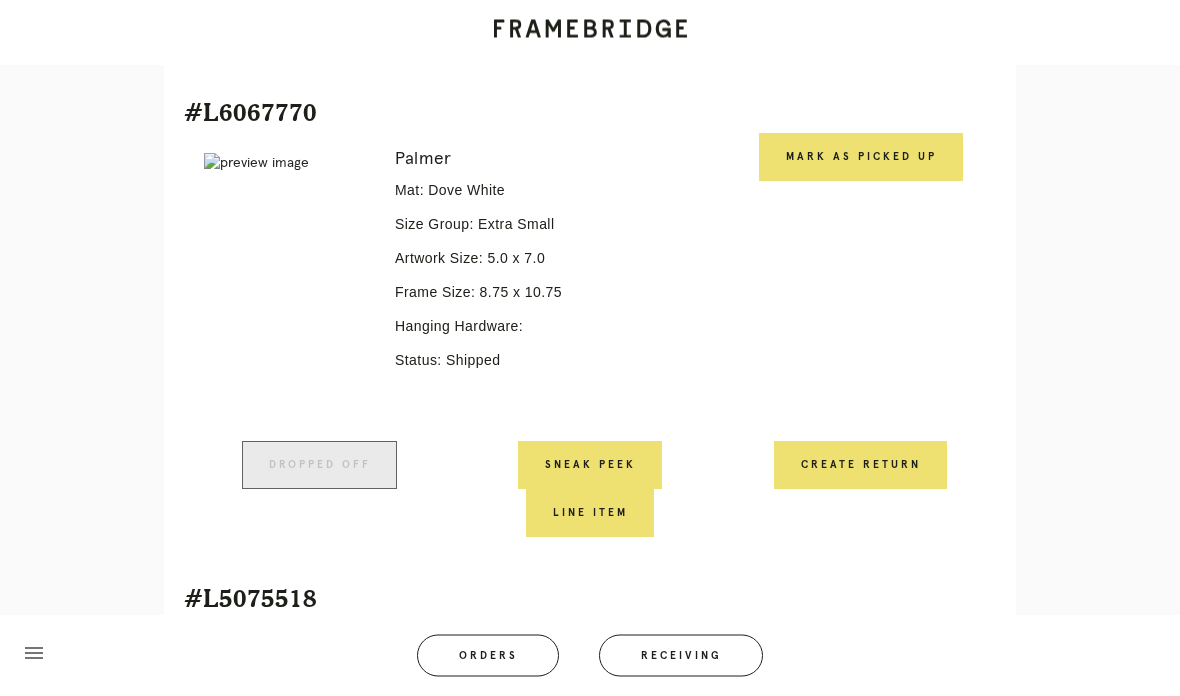 click on "Orders" at bounding box center [488, 656] 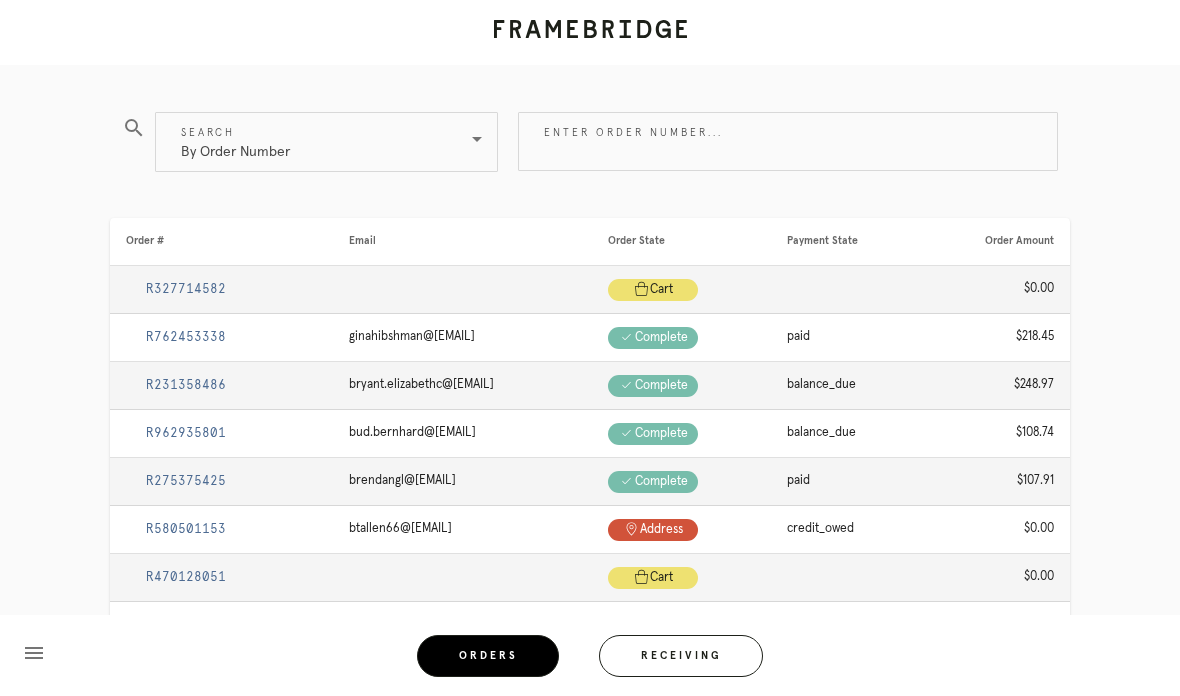 click on "Receiving" at bounding box center [681, 656] 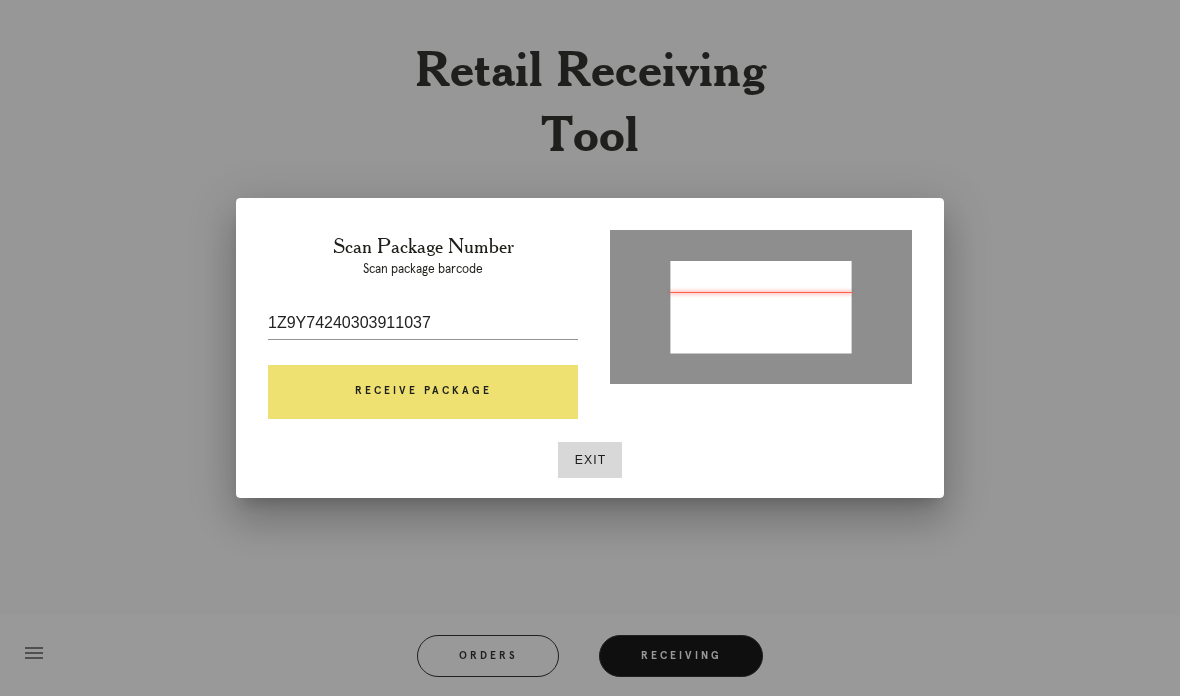 click on "Receive Package" at bounding box center [423, 392] 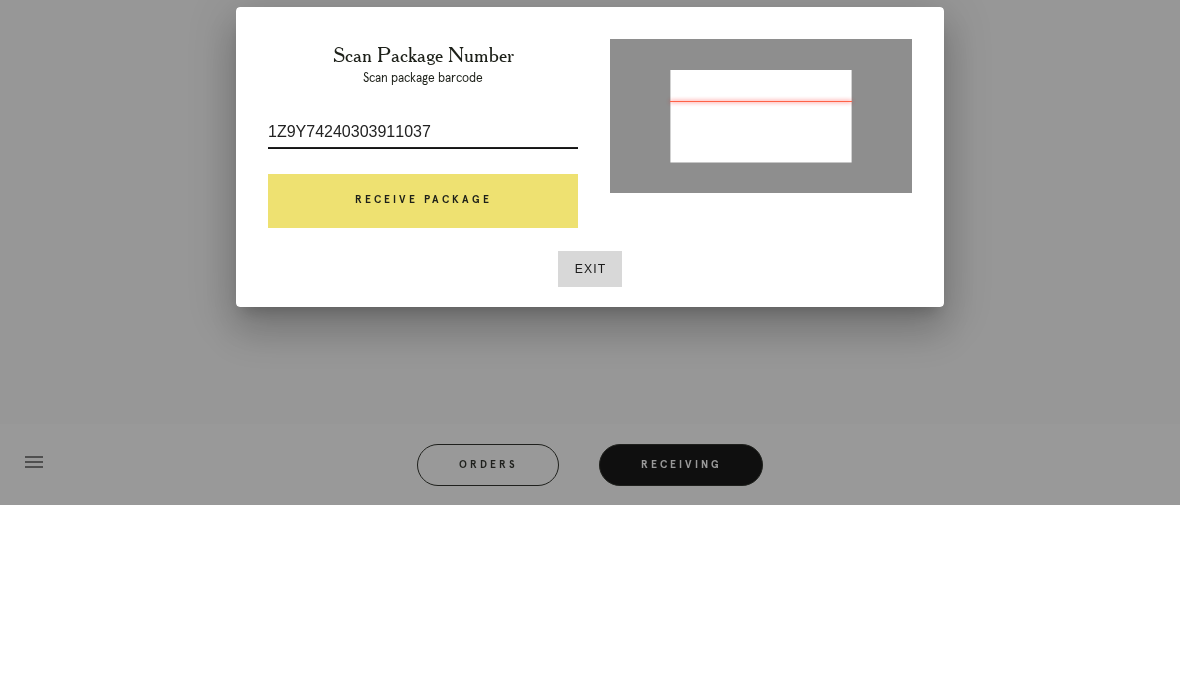 click on "1Z9Y74240303911037" at bounding box center [423, 323] 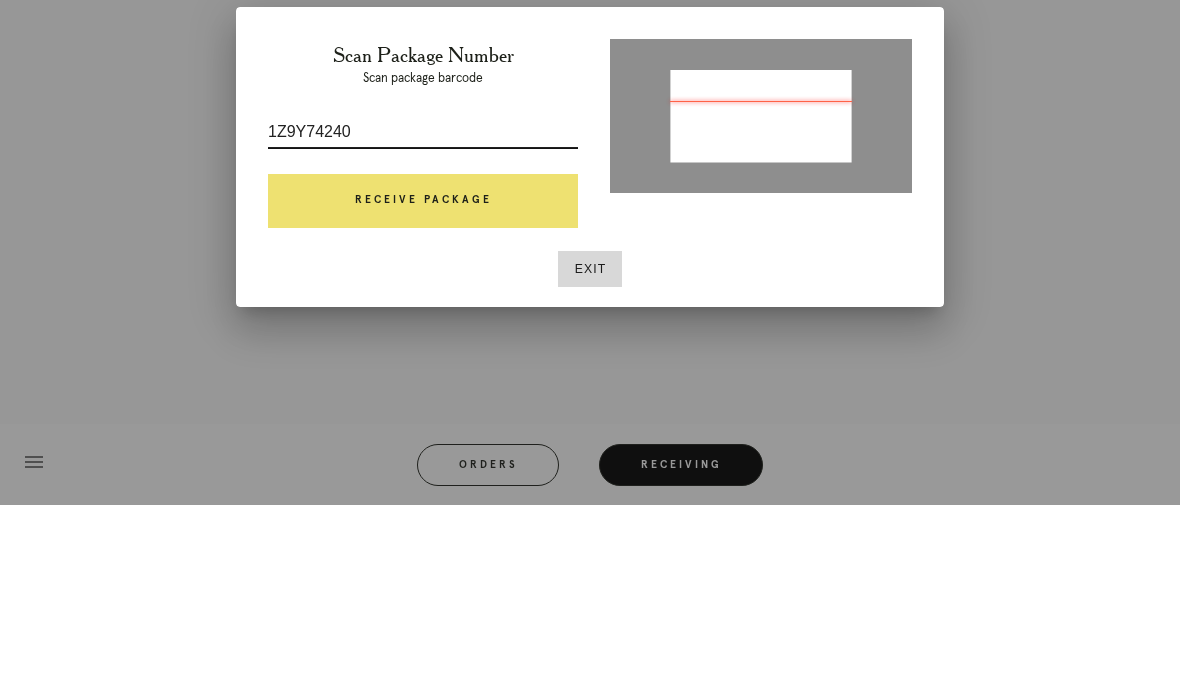 type on "1Z9Y7424" 